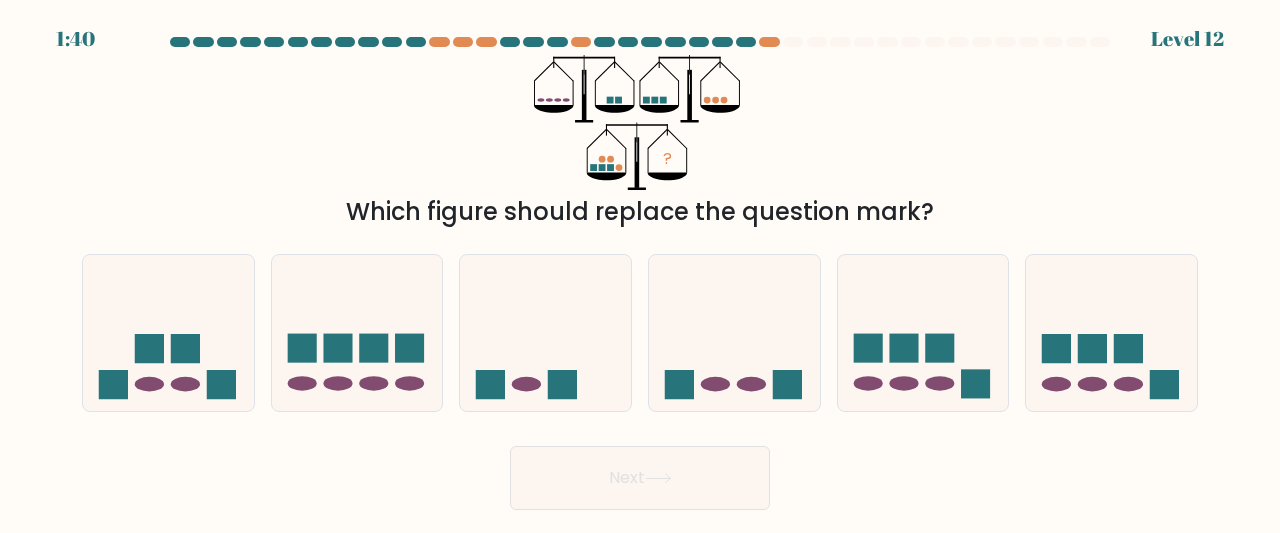 scroll, scrollTop: 0, scrollLeft: 0, axis: both 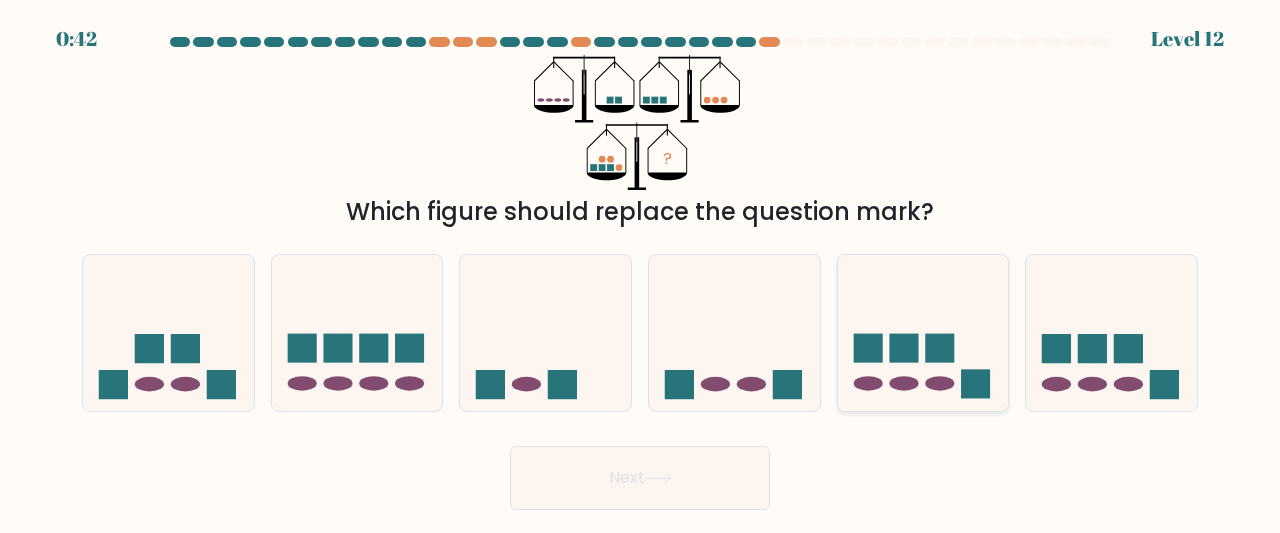 click 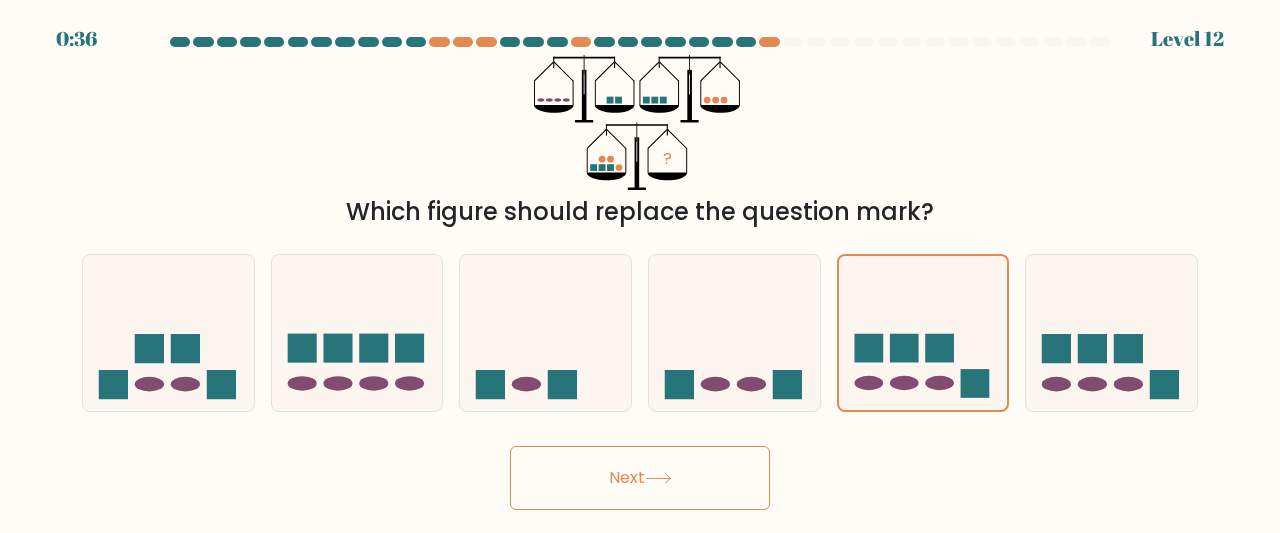 click on "Next" at bounding box center [640, 478] 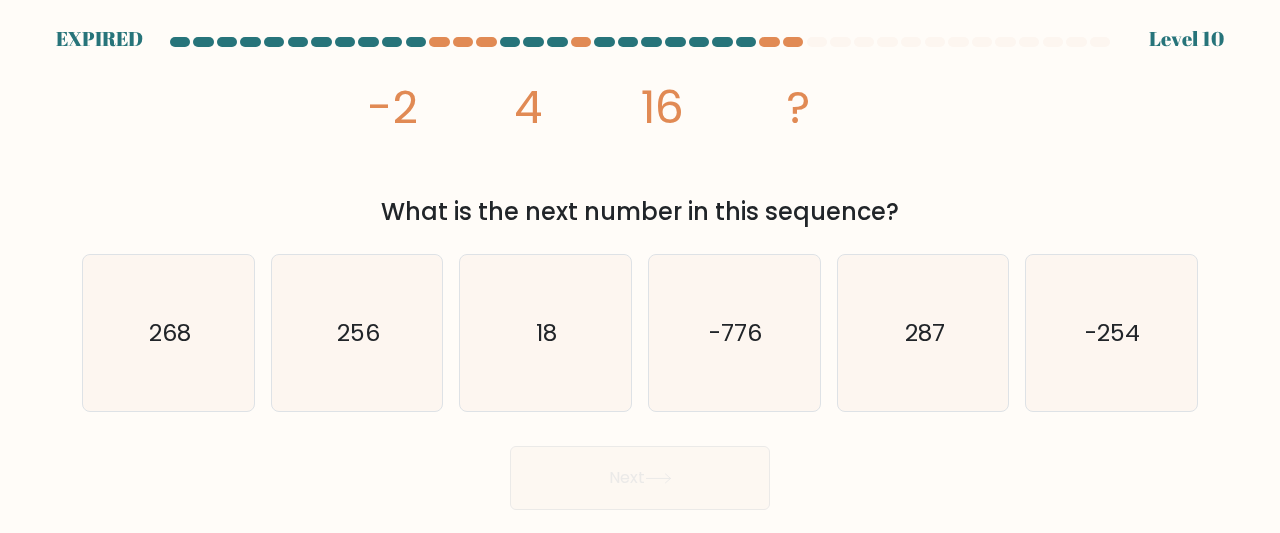 click on "Next" at bounding box center (640, 473) 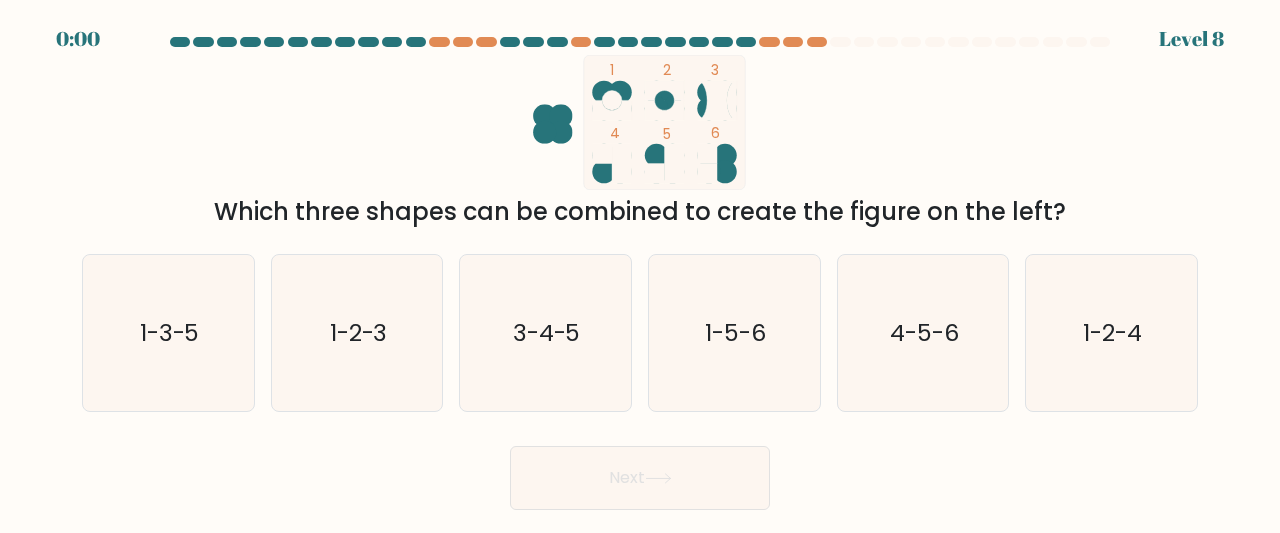 scroll, scrollTop: 0, scrollLeft: 0, axis: both 